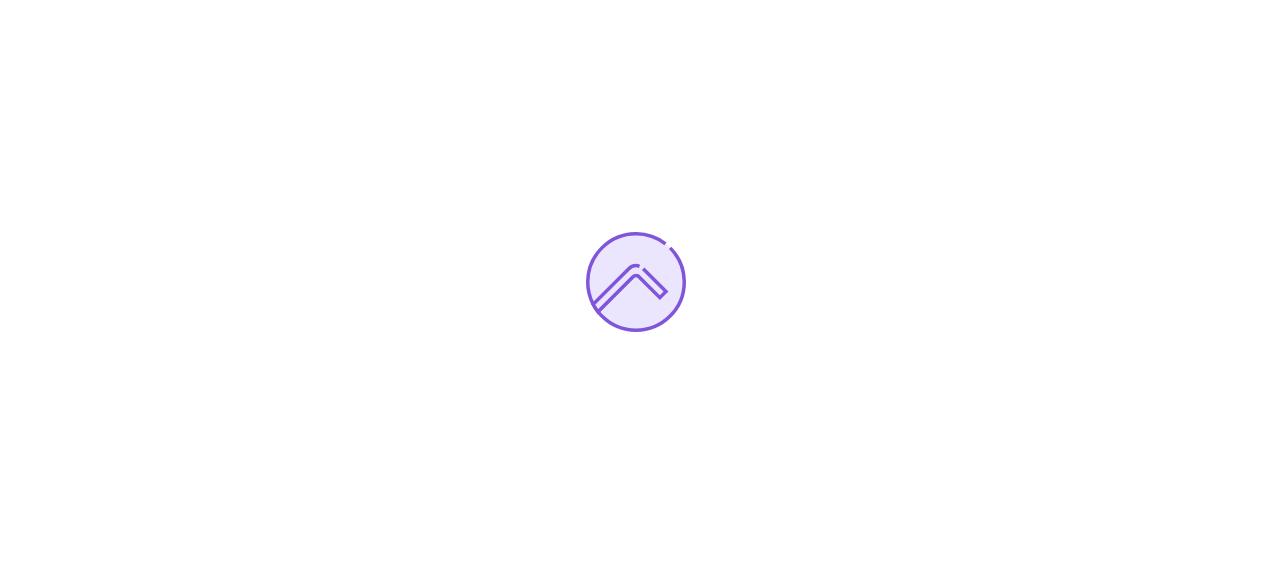 scroll, scrollTop: 0, scrollLeft: 0, axis: both 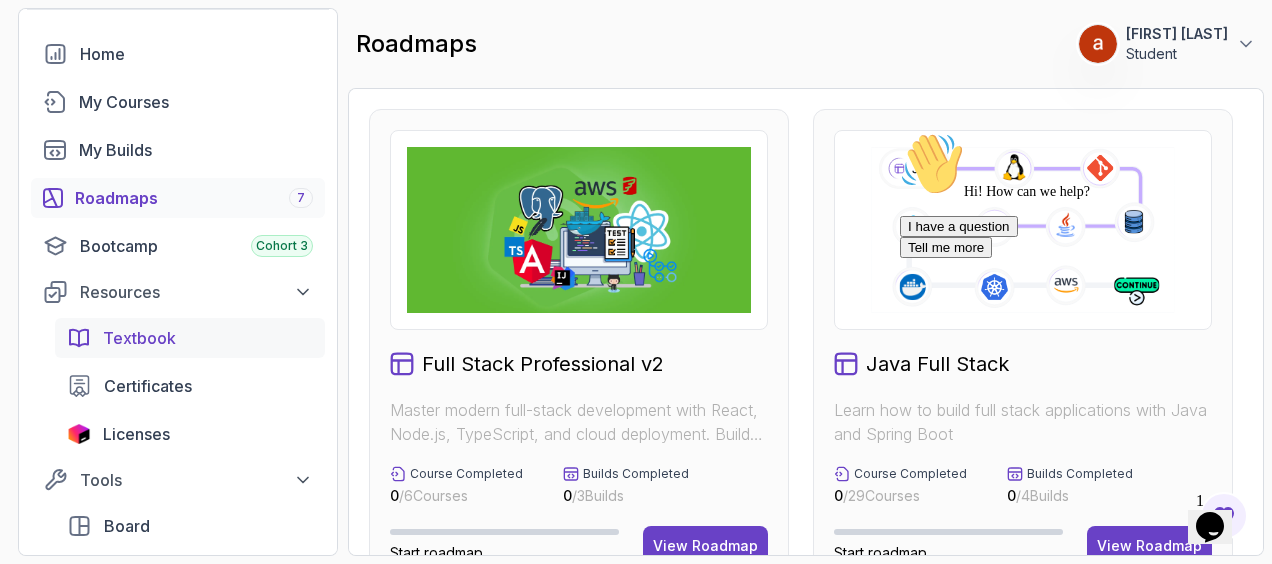 click on "Textbook" at bounding box center (208, 338) 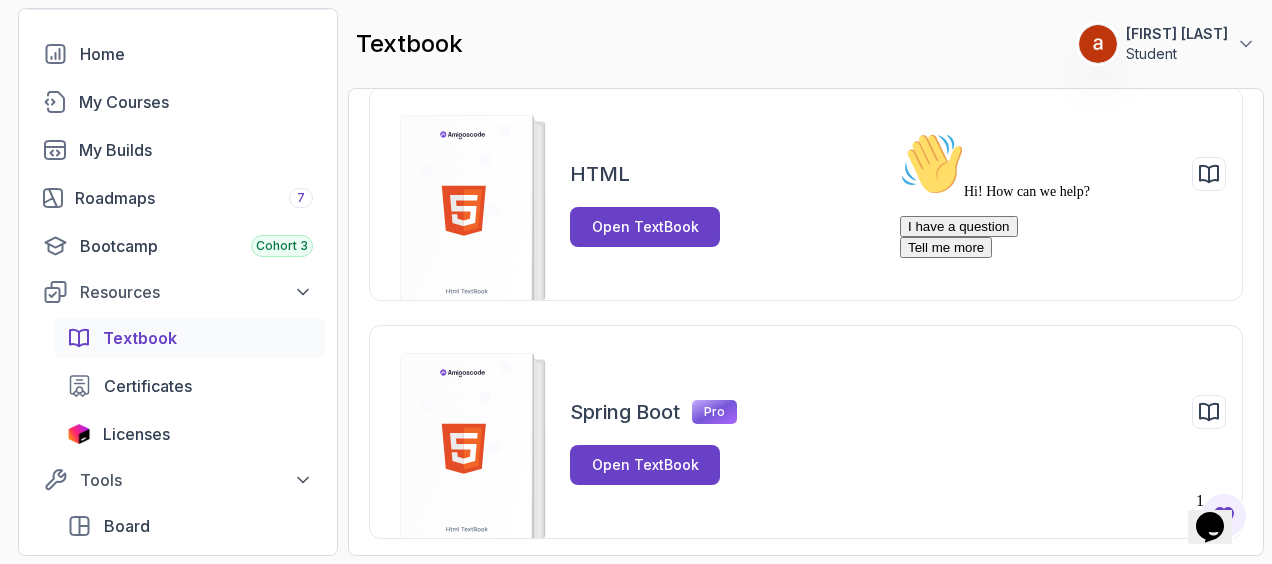 scroll, scrollTop: 305, scrollLeft: 0, axis: vertical 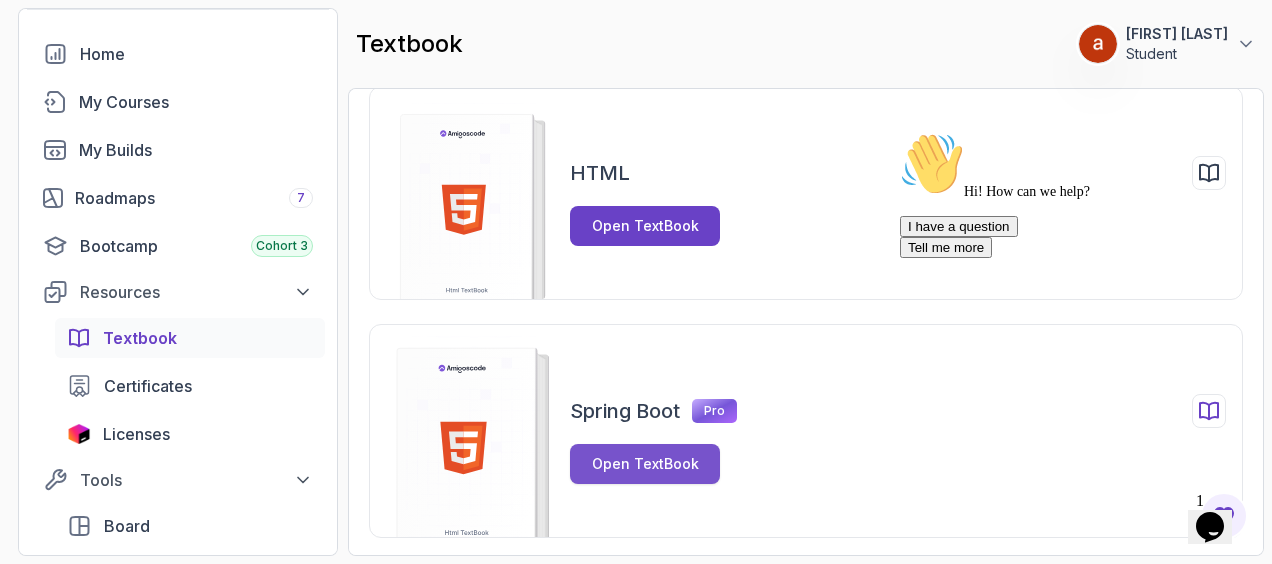 click on "Open TextBook" at bounding box center (645, 464) 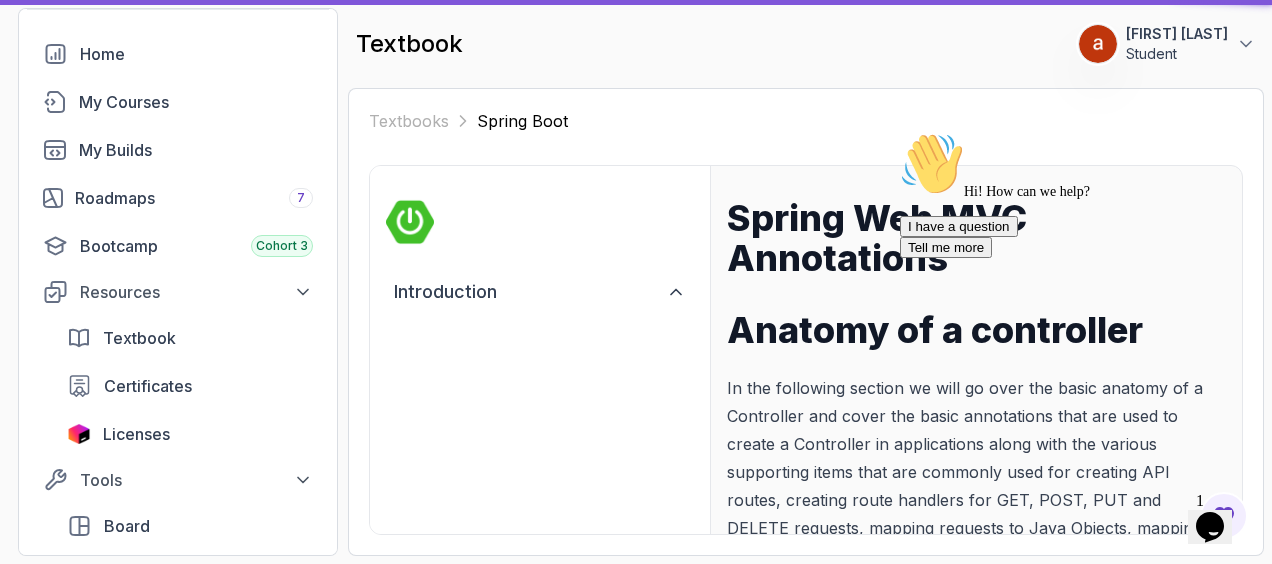 scroll, scrollTop: 0, scrollLeft: 0, axis: both 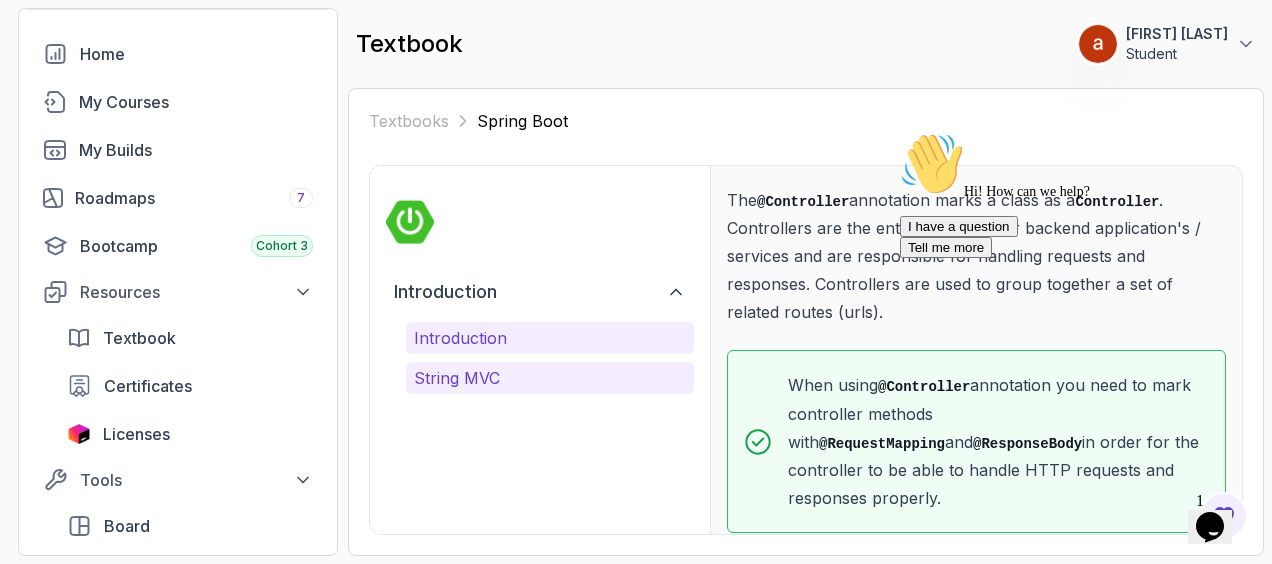 click on "String MVC" at bounding box center (550, 378) 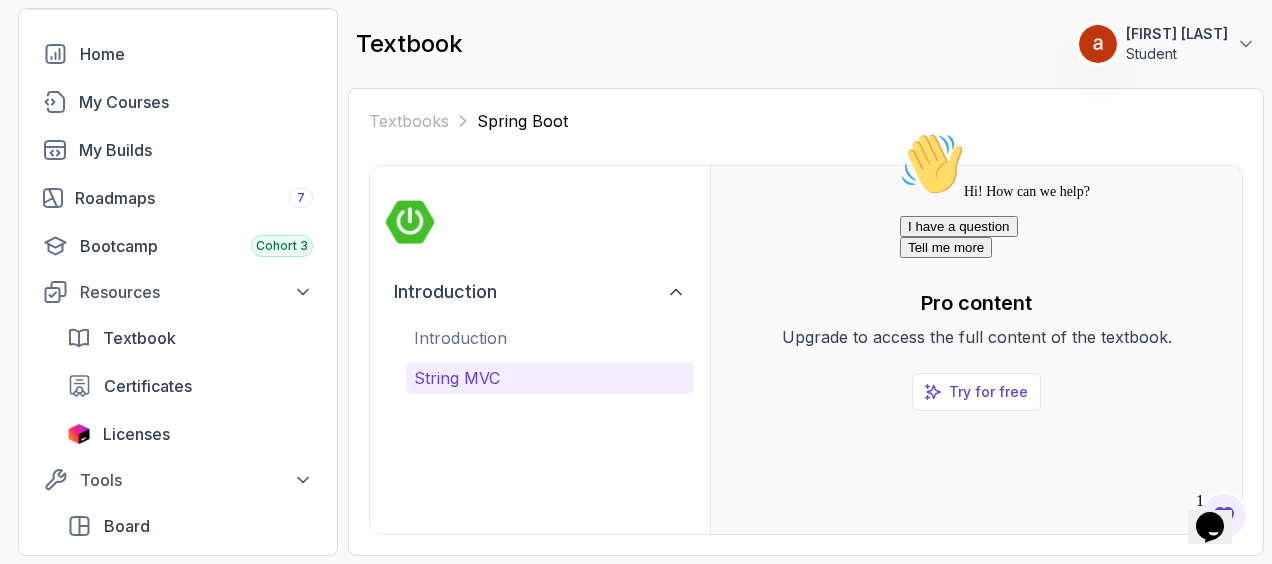 scroll, scrollTop: 0, scrollLeft: 0, axis: both 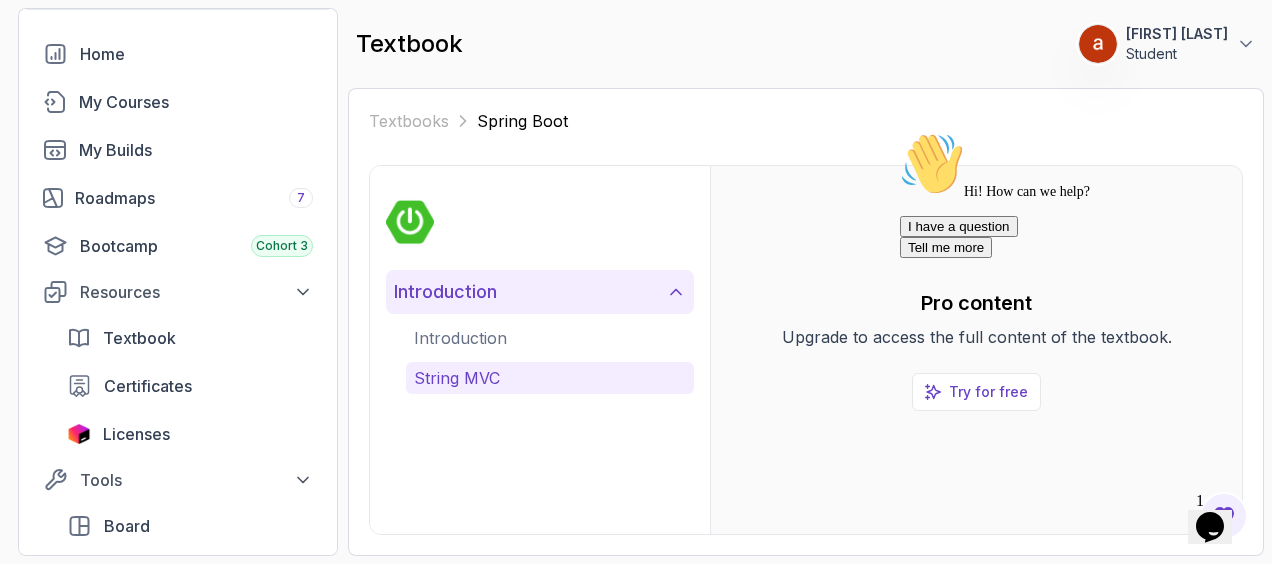 click 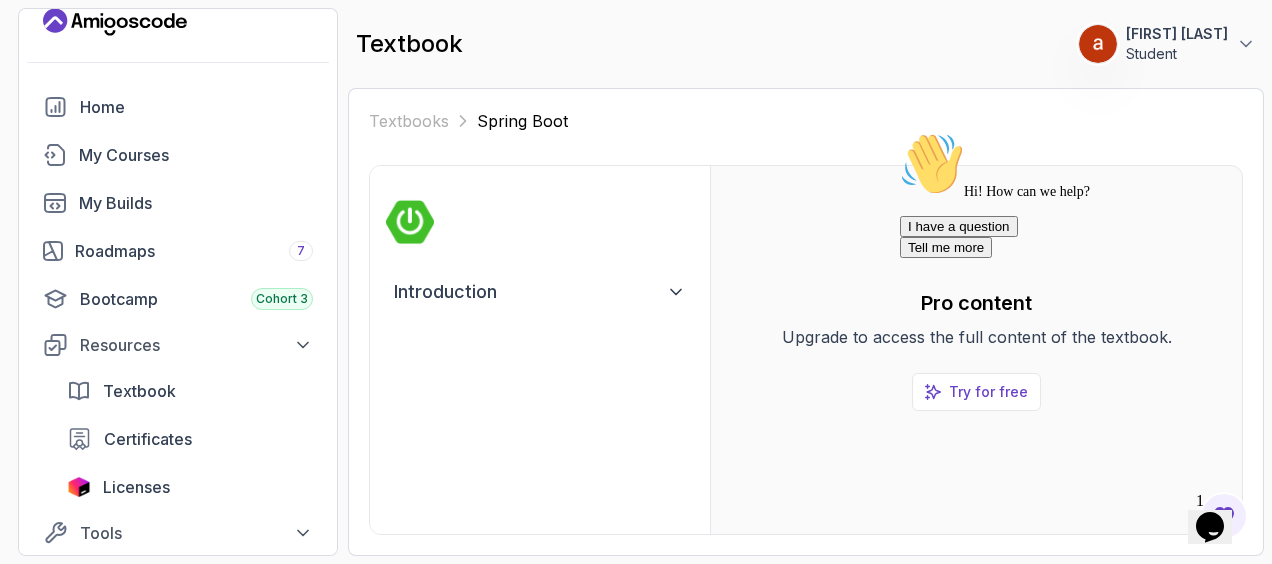 scroll, scrollTop: 0, scrollLeft: 0, axis: both 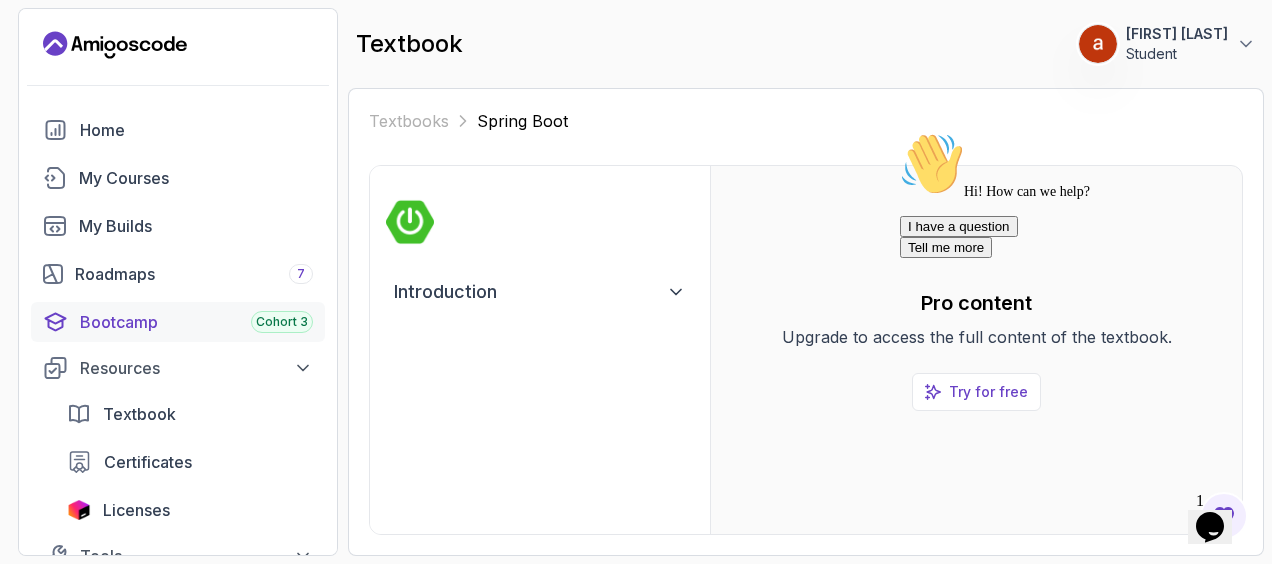 click on "Cohort 3" at bounding box center (282, 322) 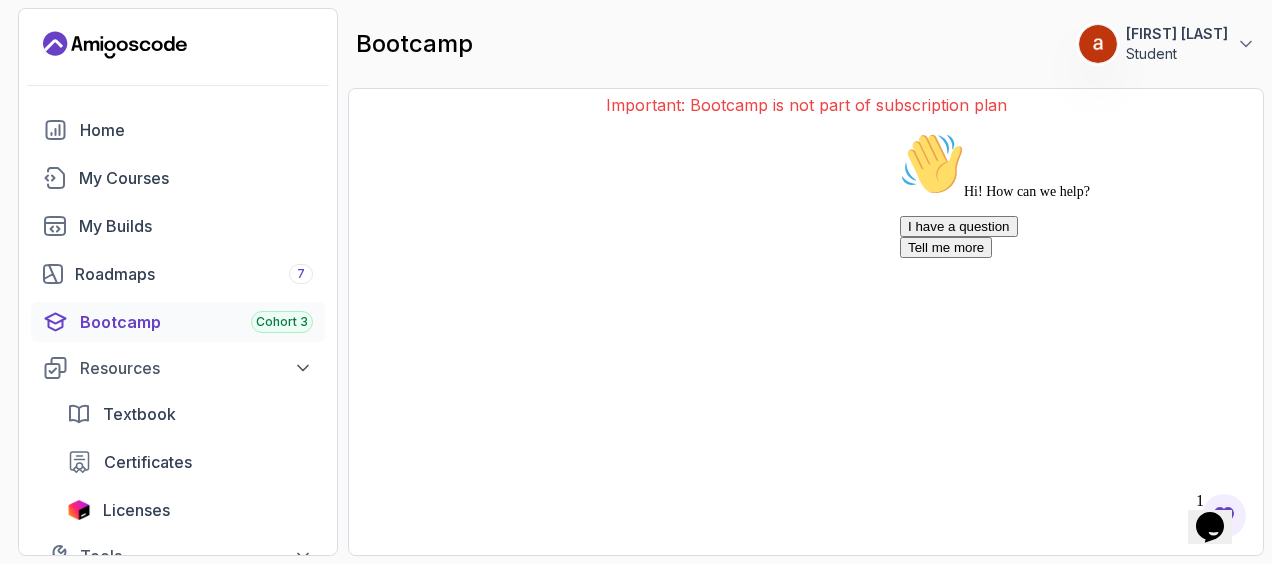 click on "Bootcamp Cohort 3" at bounding box center [196, 322] 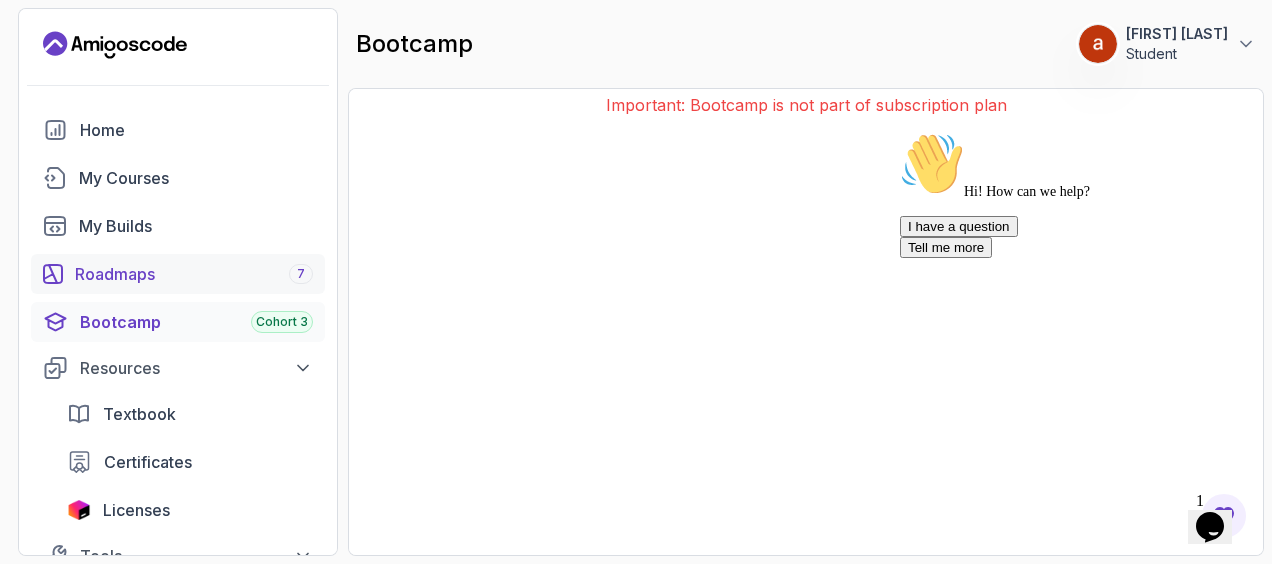 click on "Roadmaps 7" at bounding box center (178, 274) 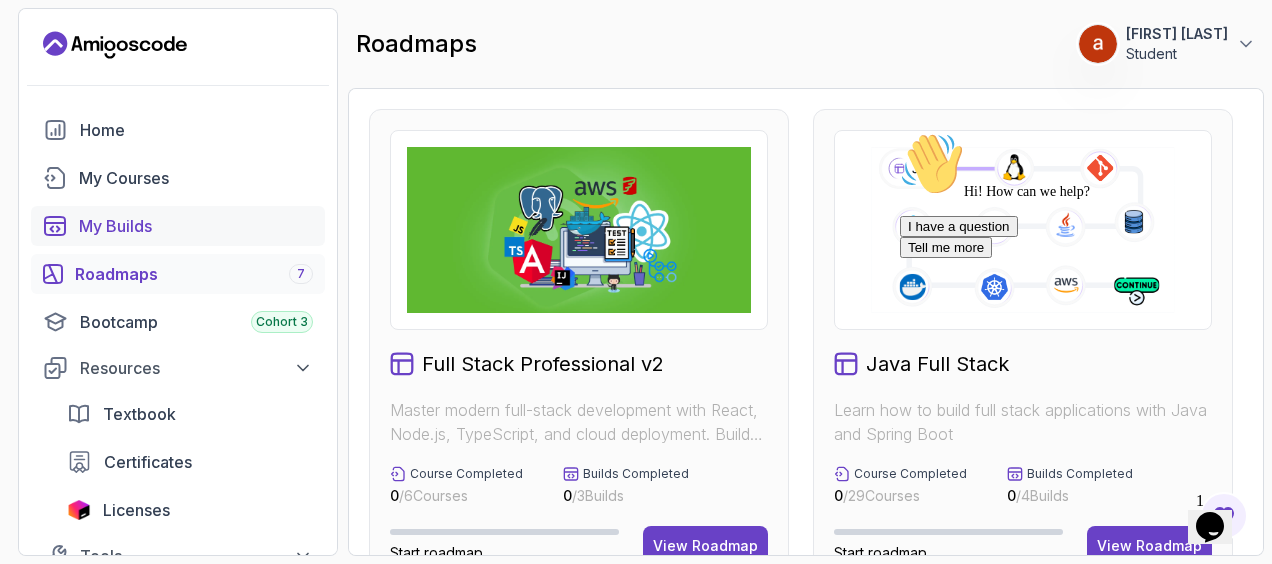 click on "My Builds" at bounding box center [196, 226] 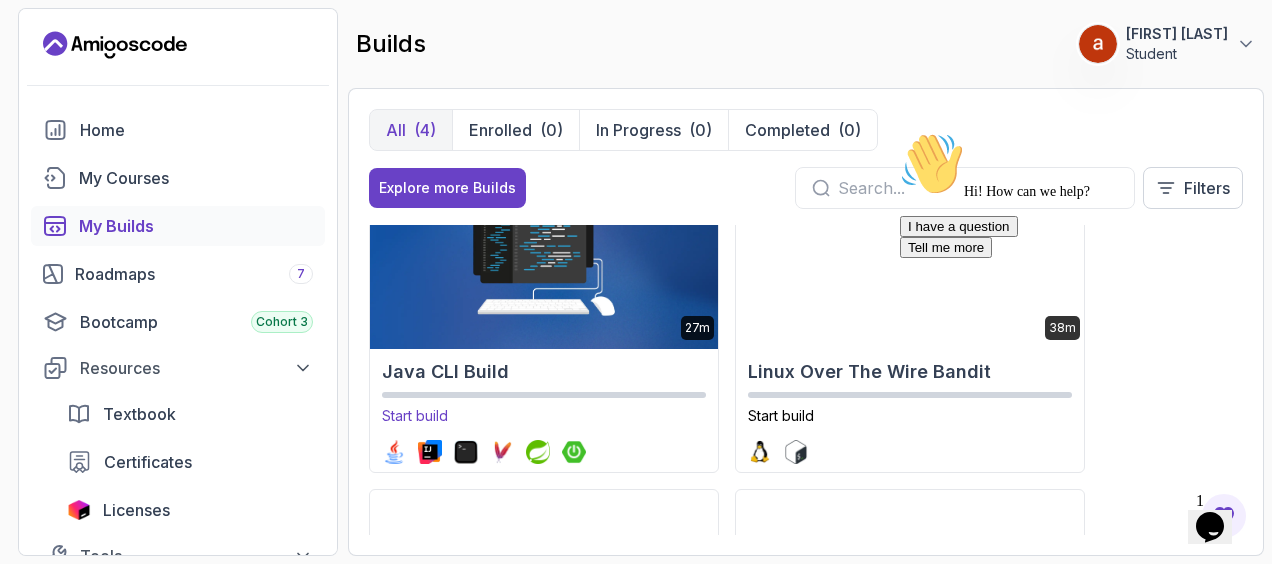 scroll, scrollTop: 9, scrollLeft: 0, axis: vertical 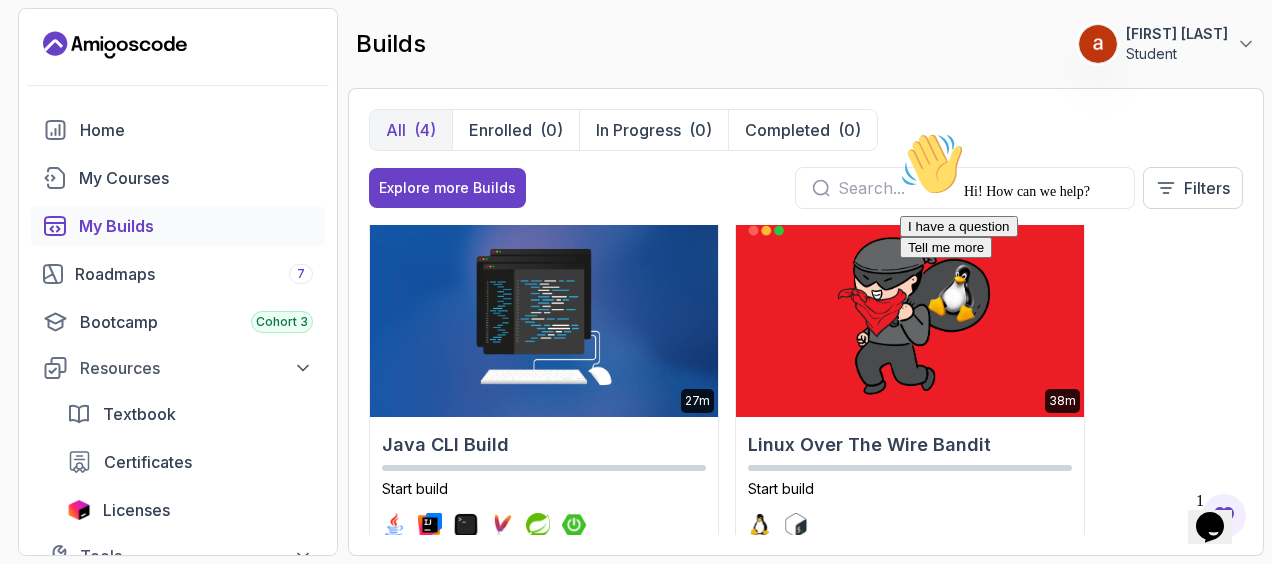 click at bounding box center [1080, 132] 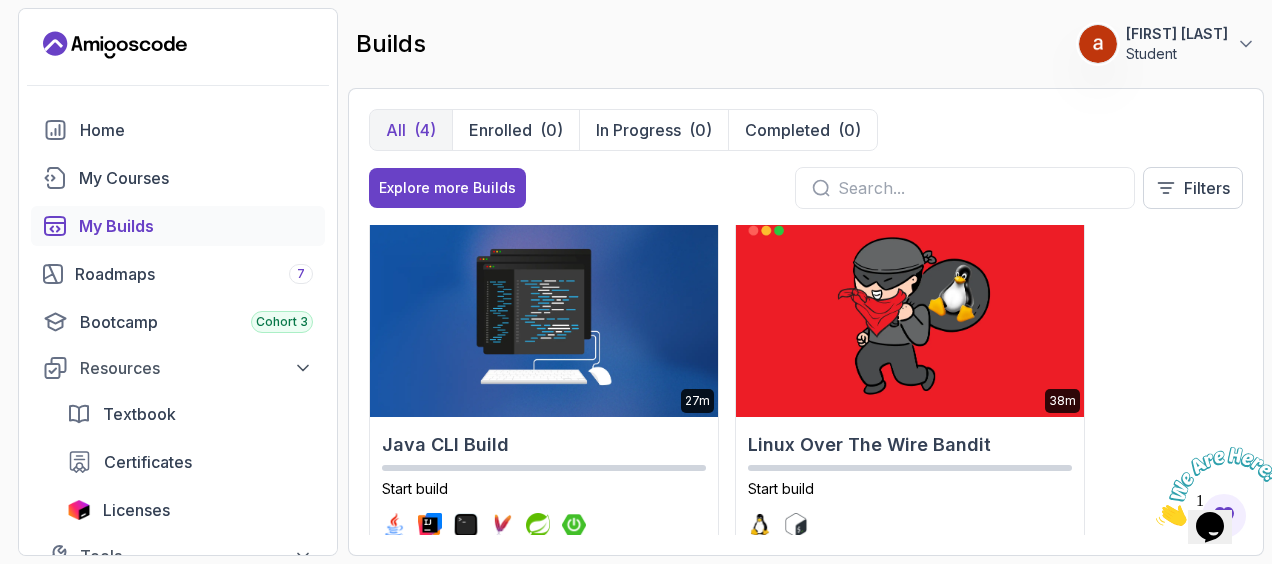 click at bounding box center (1156, 520) 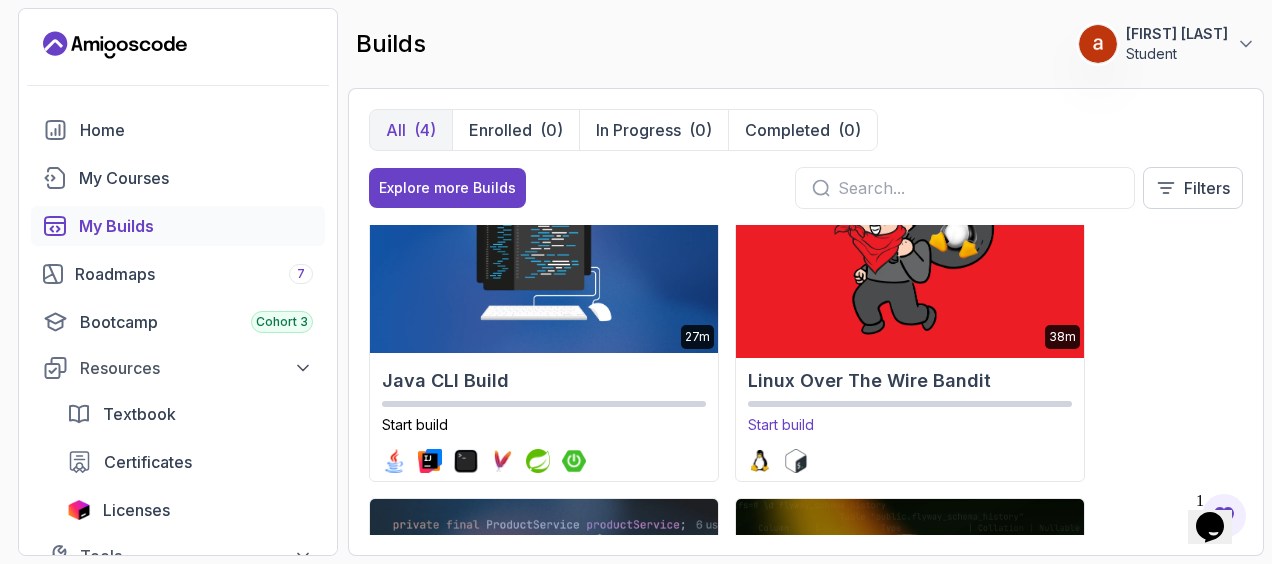 scroll, scrollTop: 20, scrollLeft: 0, axis: vertical 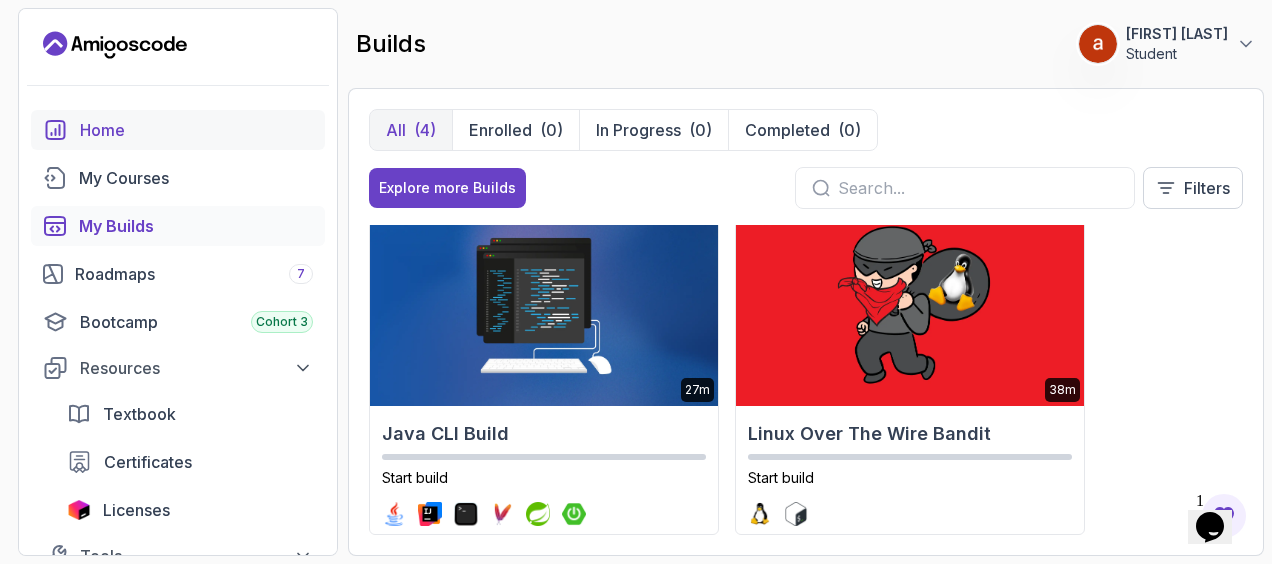 click on "Home" at bounding box center [178, 130] 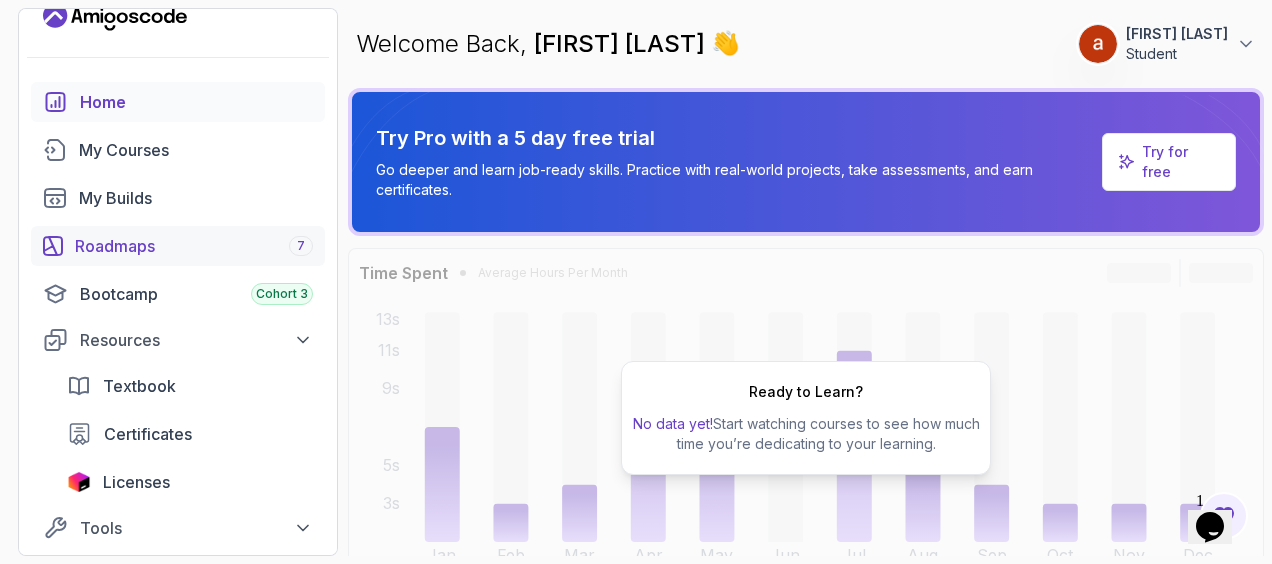 scroll, scrollTop: 0, scrollLeft: 0, axis: both 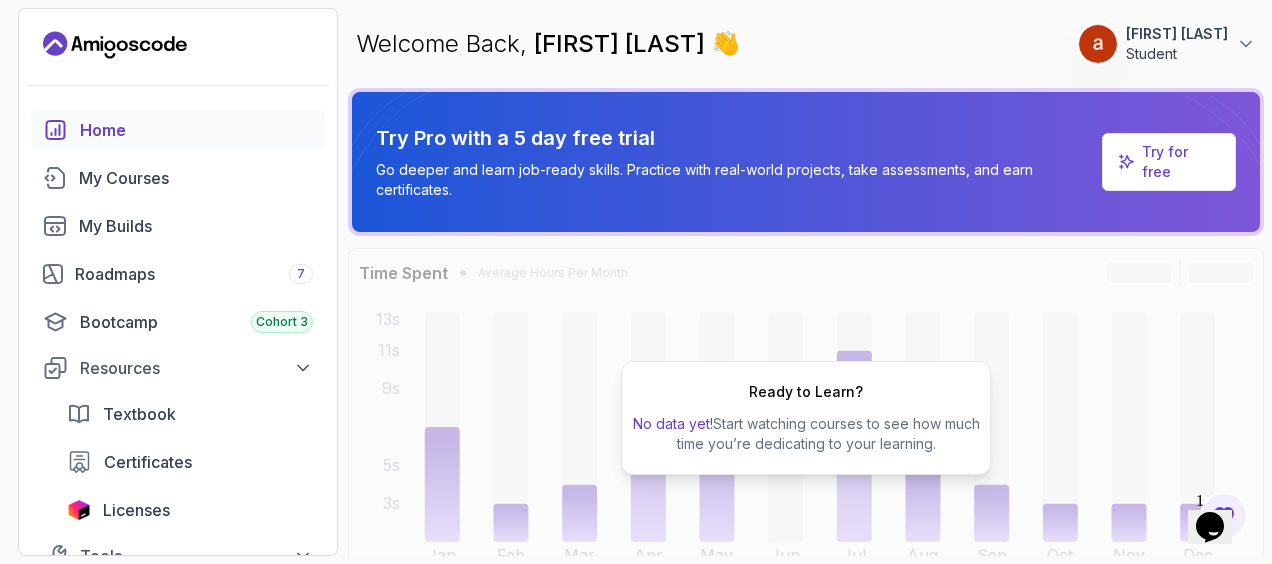 click on "1" at bounding box center [1200, 500] 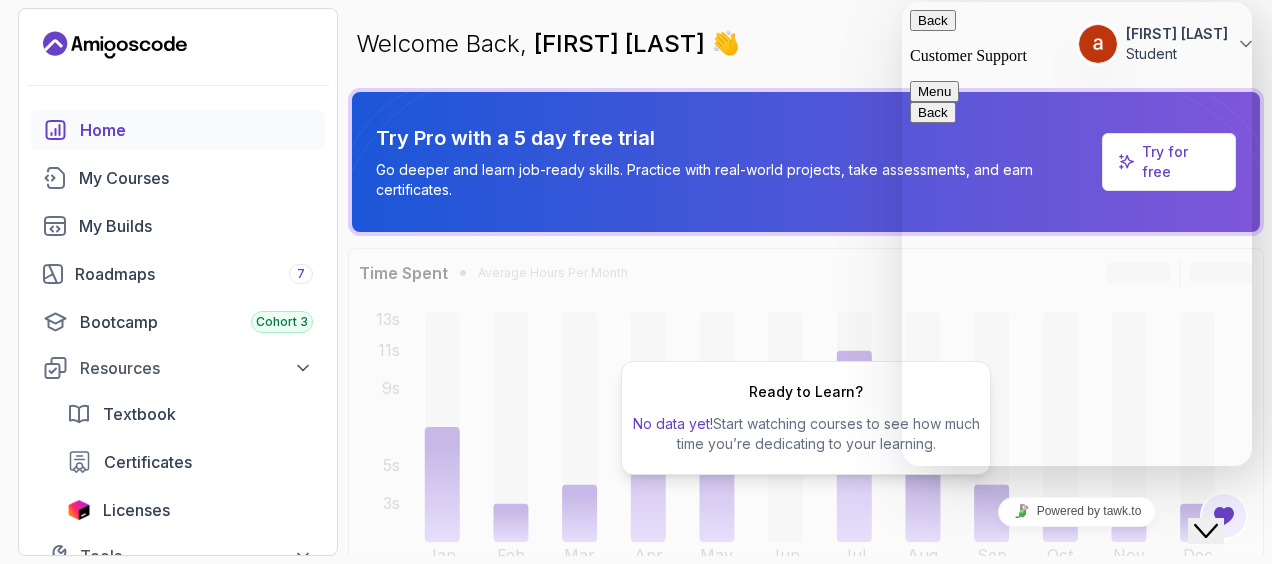 click on "Back" at bounding box center [933, 20] 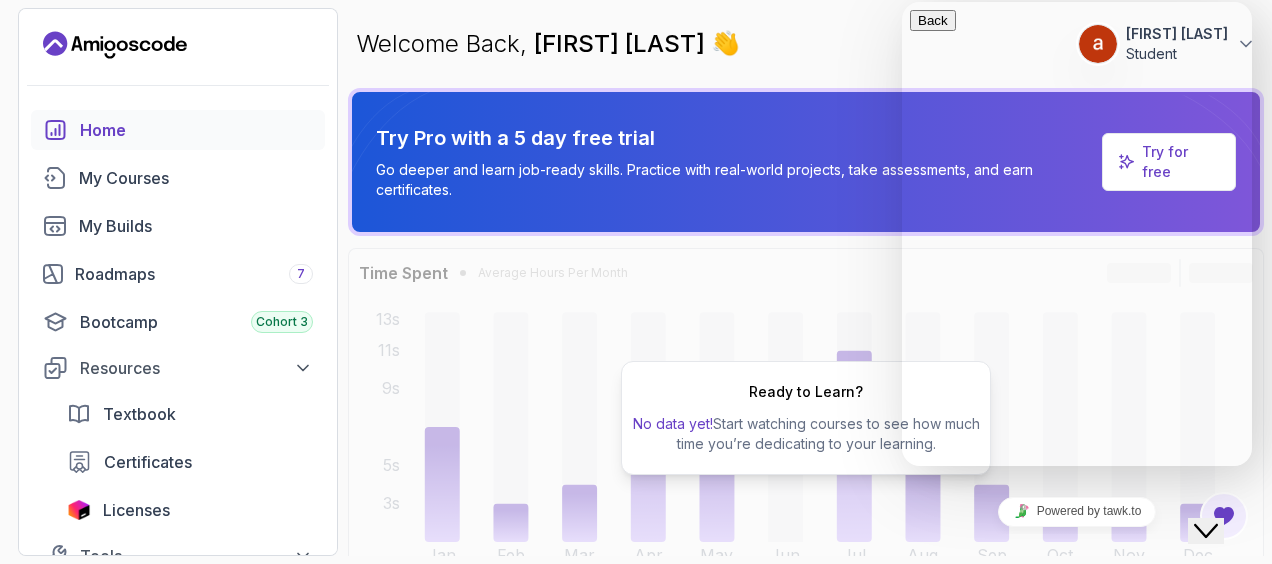 scroll, scrollTop: 0, scrollLeft: 0, axis: both 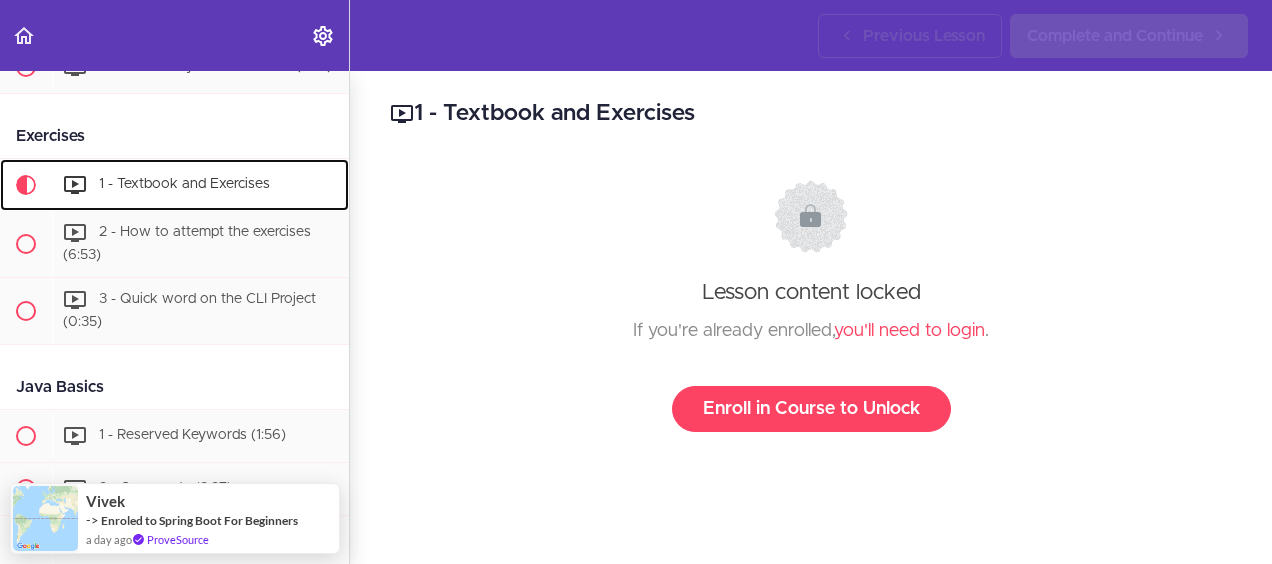 click on "1 - Textbook and Exercises
(3:22)" at bounding box center (200, 185) 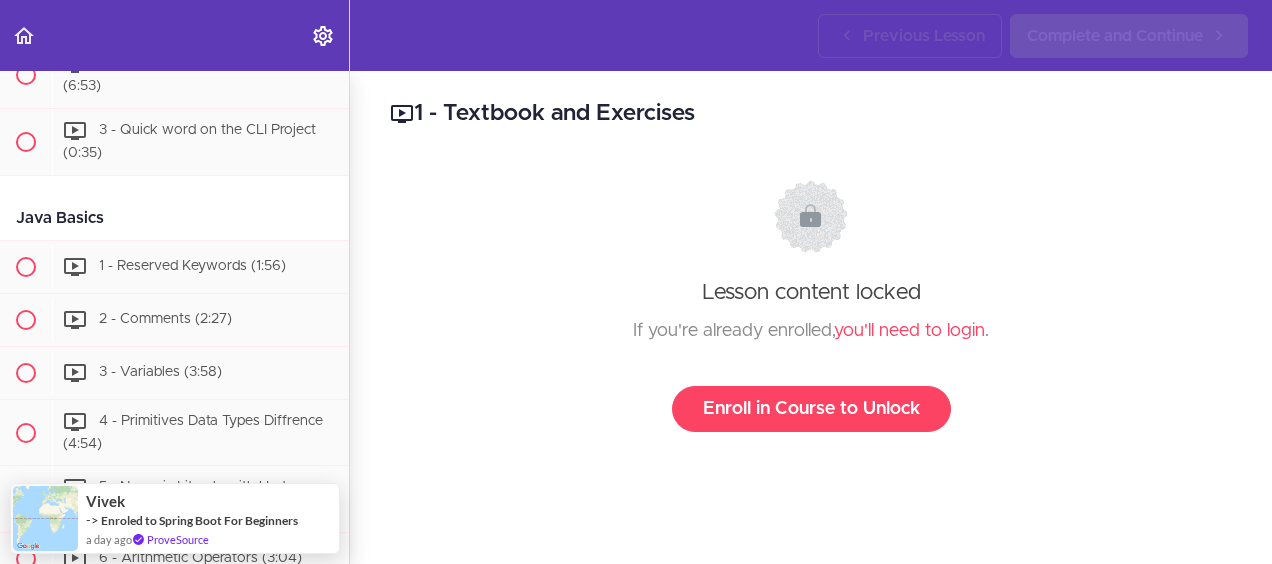 scroll, scrollTop: 1292, scrollLeft: 0, axis: vertical 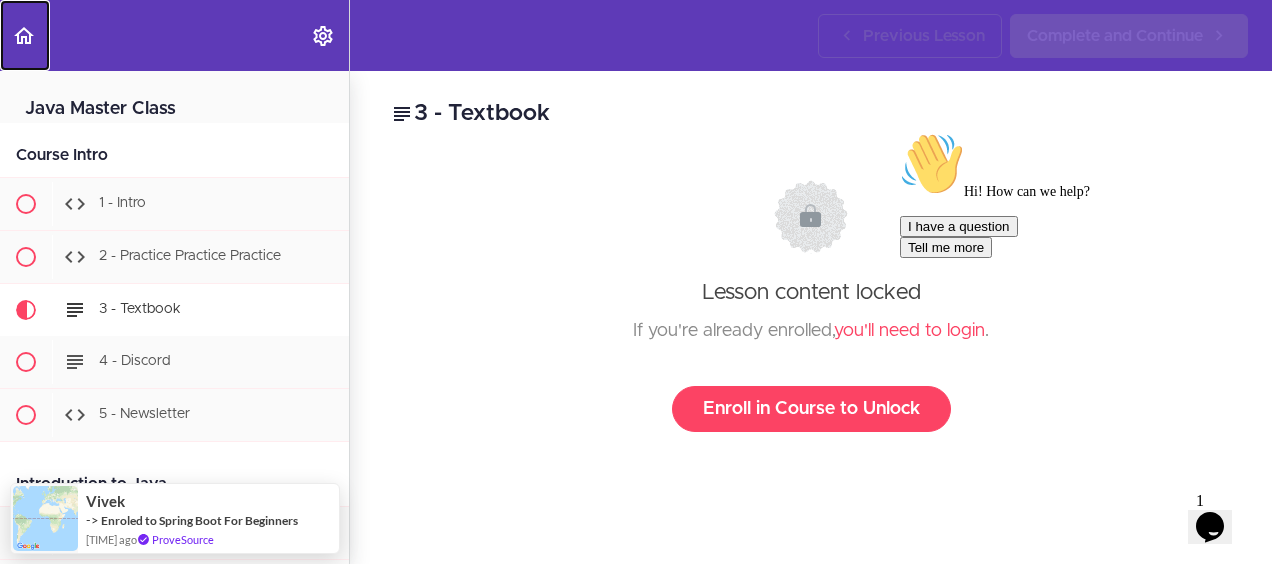 click at bounding box center (25, 35) 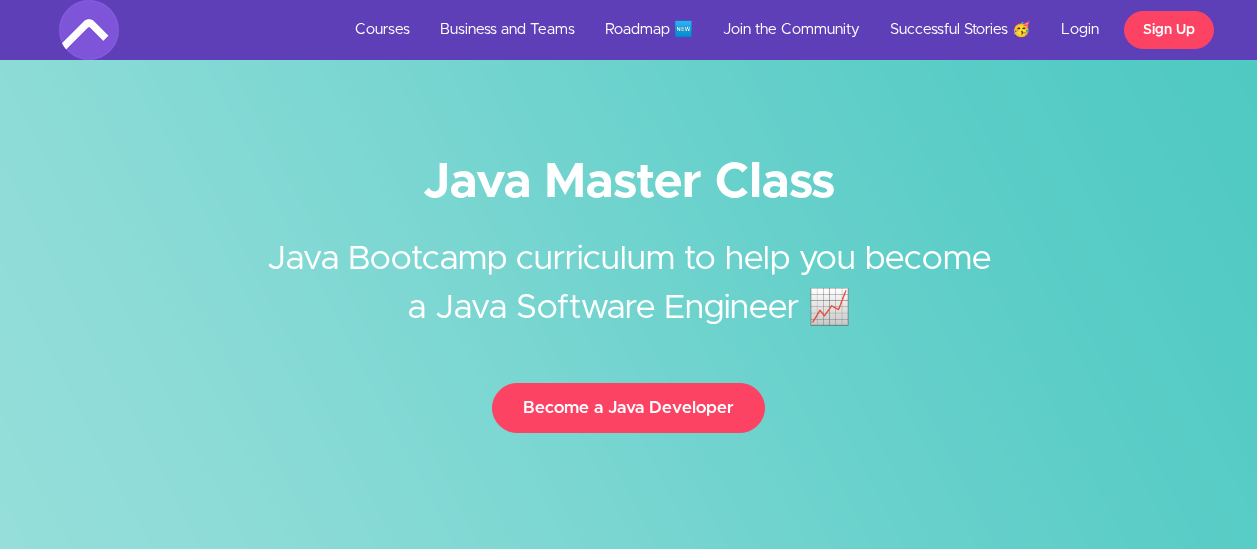scroll, scrollTop: 0, scrollLeft: 0, axis: both 